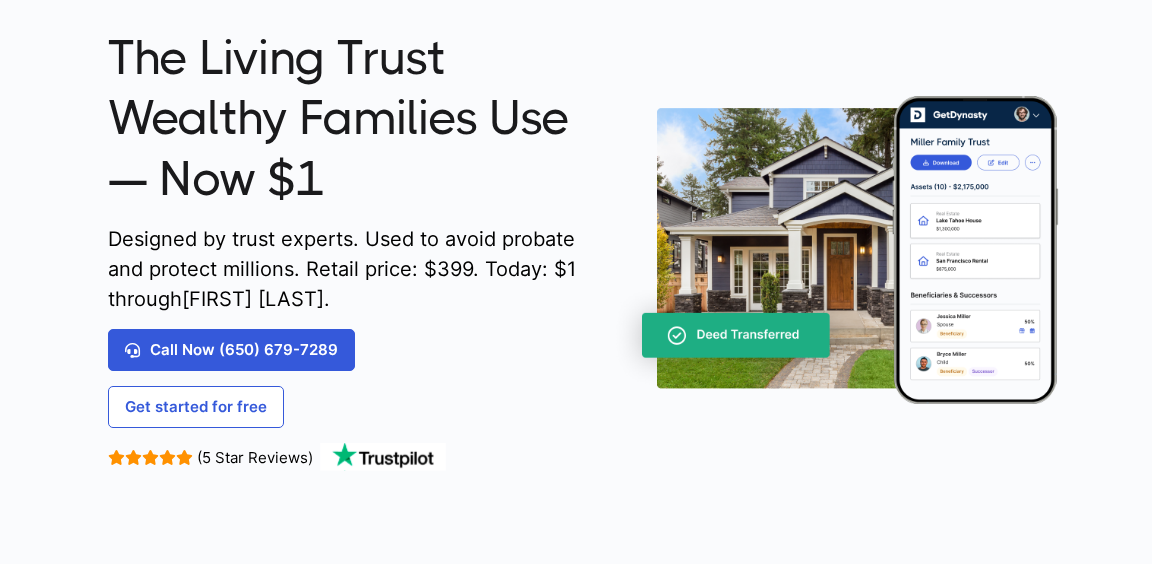 scroll, scrollTop: 95, scrollLeft: 0, axis: vertical 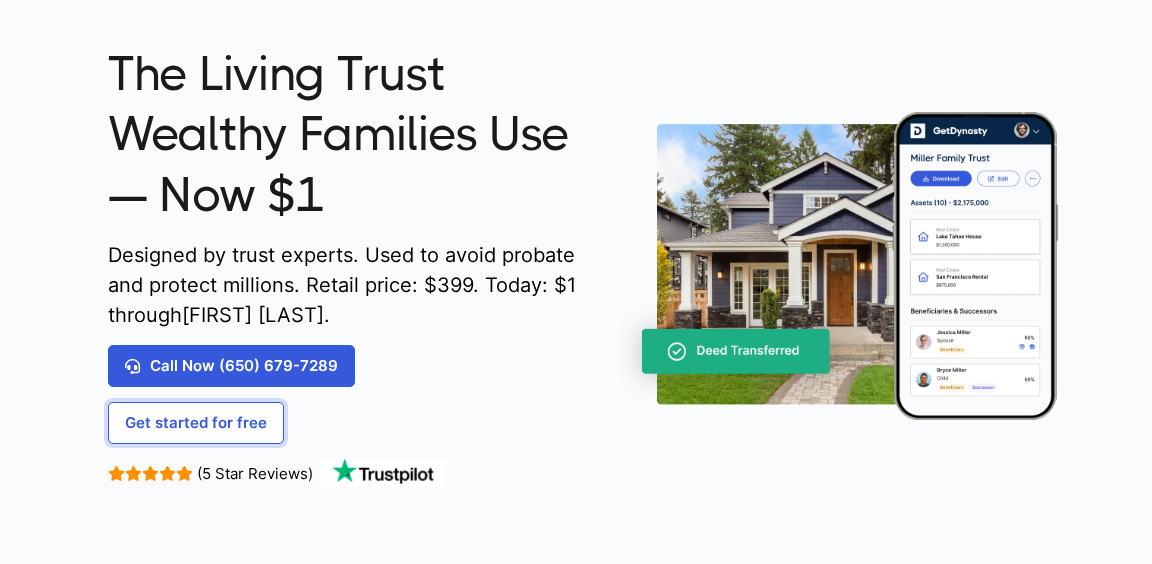click on "Get started for free" at bounding box center [196, 423] 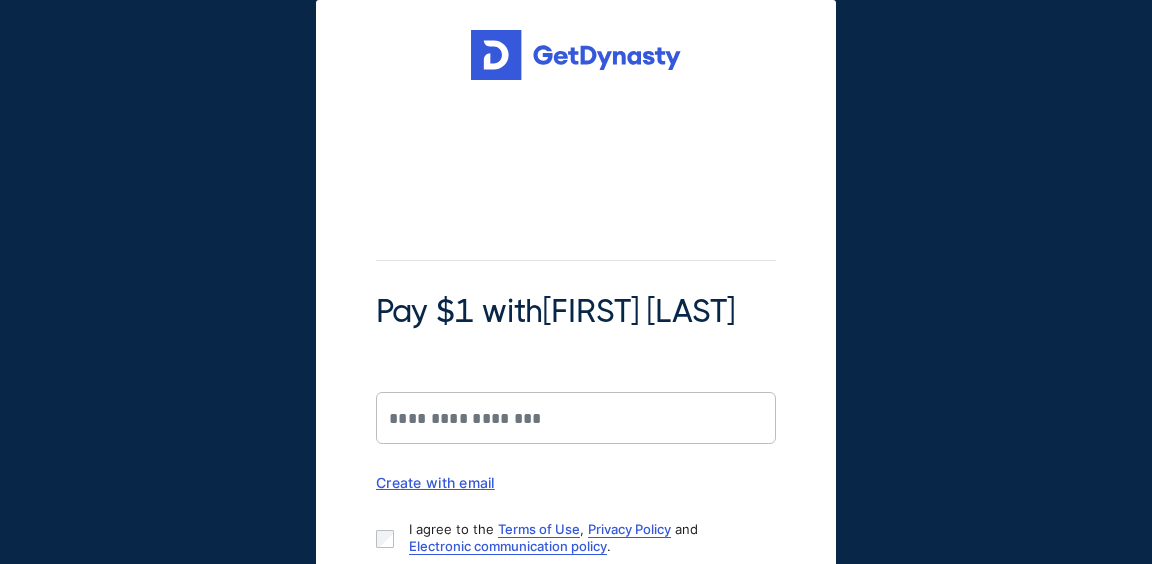 scroll, scrollTop: 0, scrollLeft: 0, axis: both 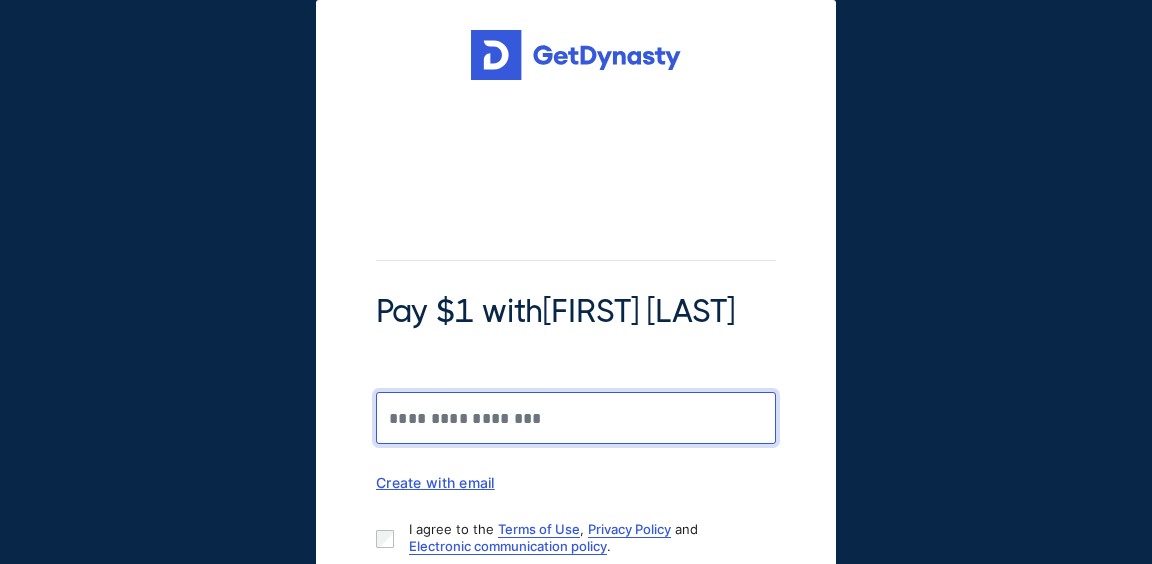click on "Pay $1 with [FIRST] [LAST]" at bounding box center [576, 418] 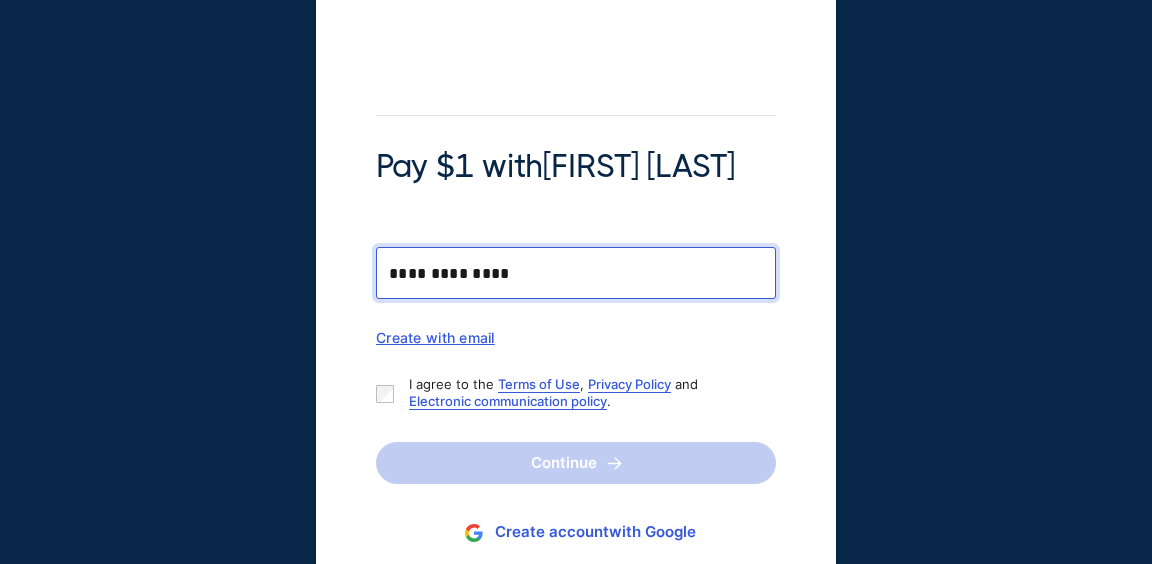 scroll, scrollTop: 148, scrollLeft: 0, axis: vertical 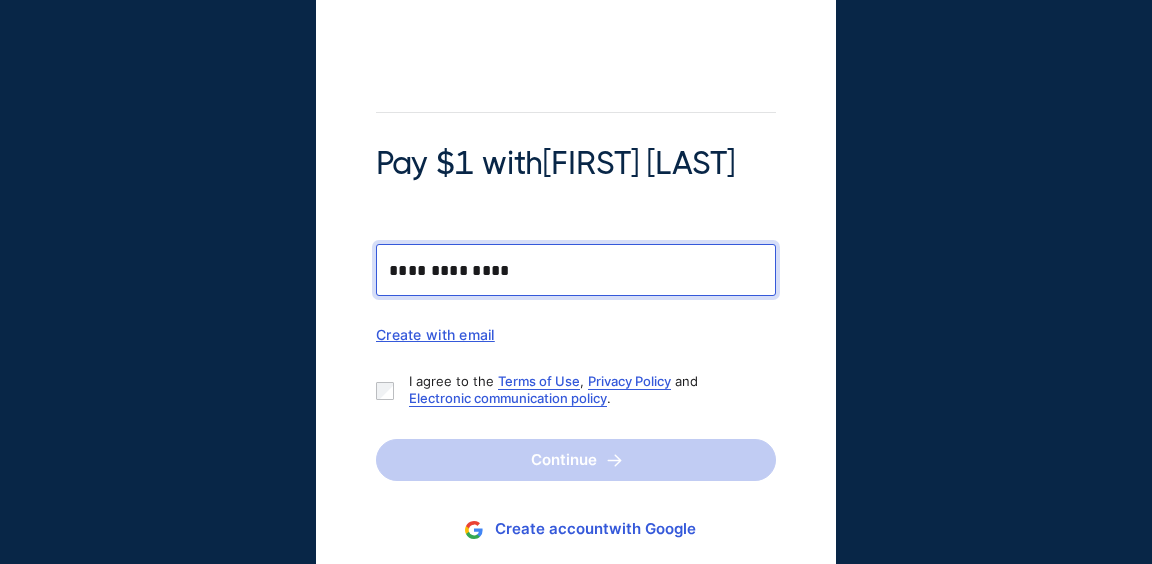 type on "**********" 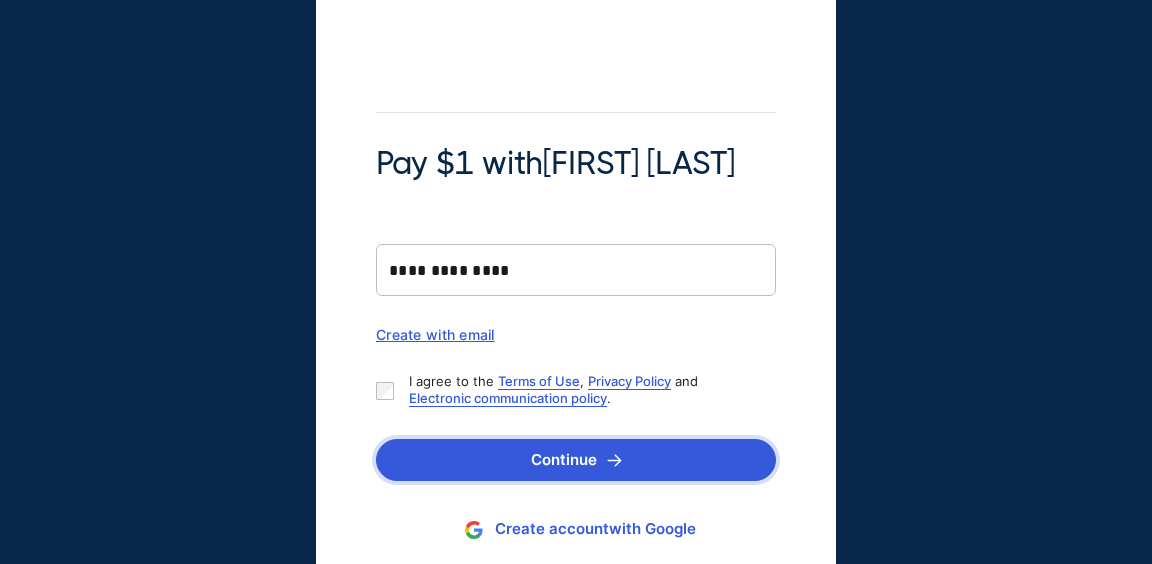 click on "Continue" at bounding box center [576, 460] 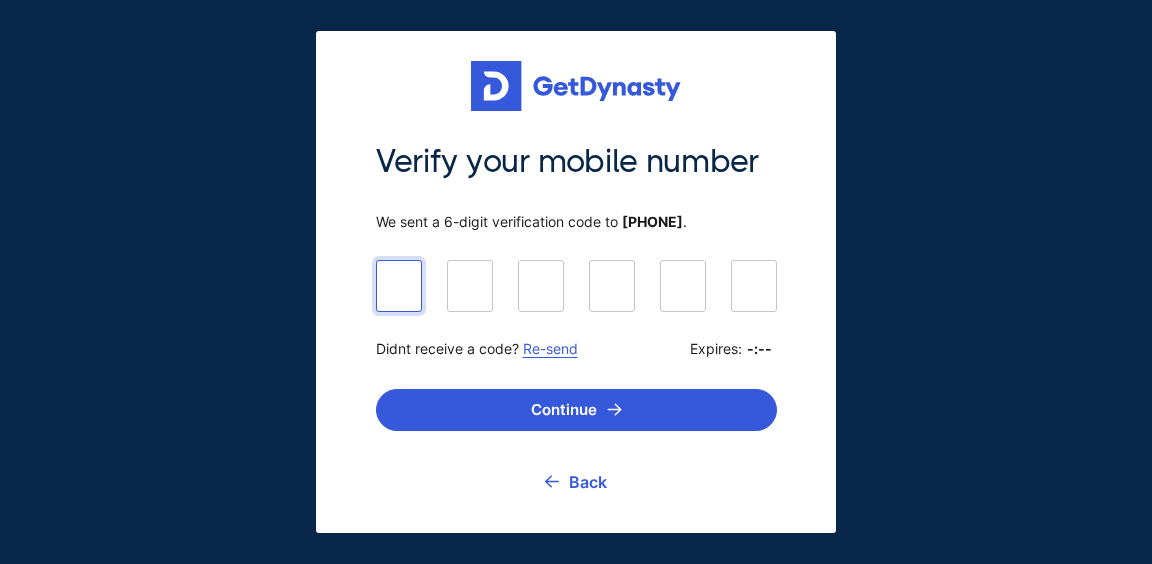 scroll, scrollTop: 0, scrollLeft: 0, axis: both 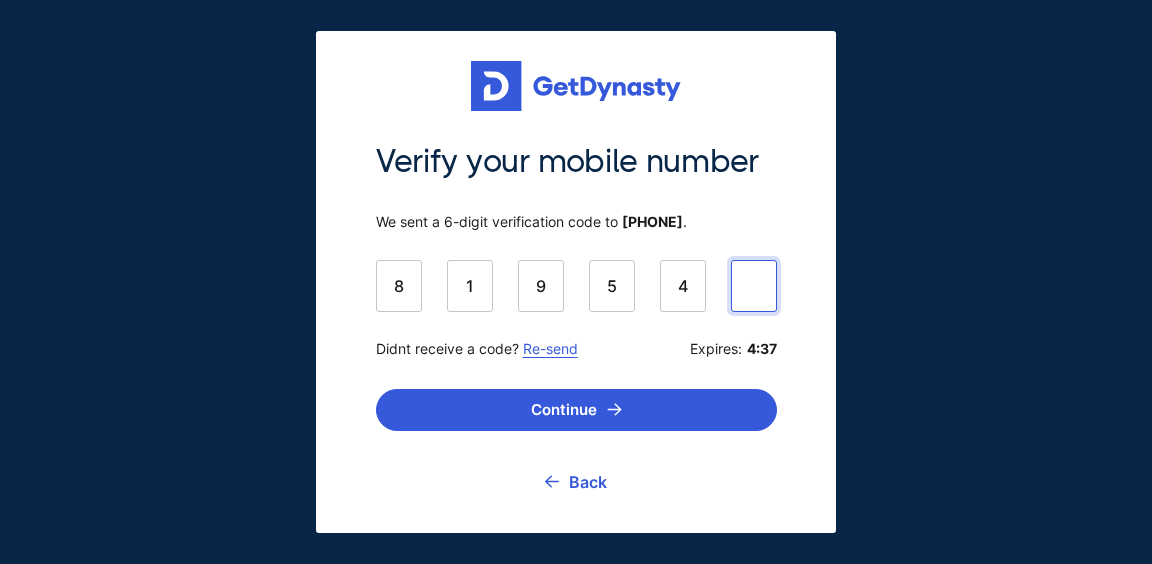 type on "******" 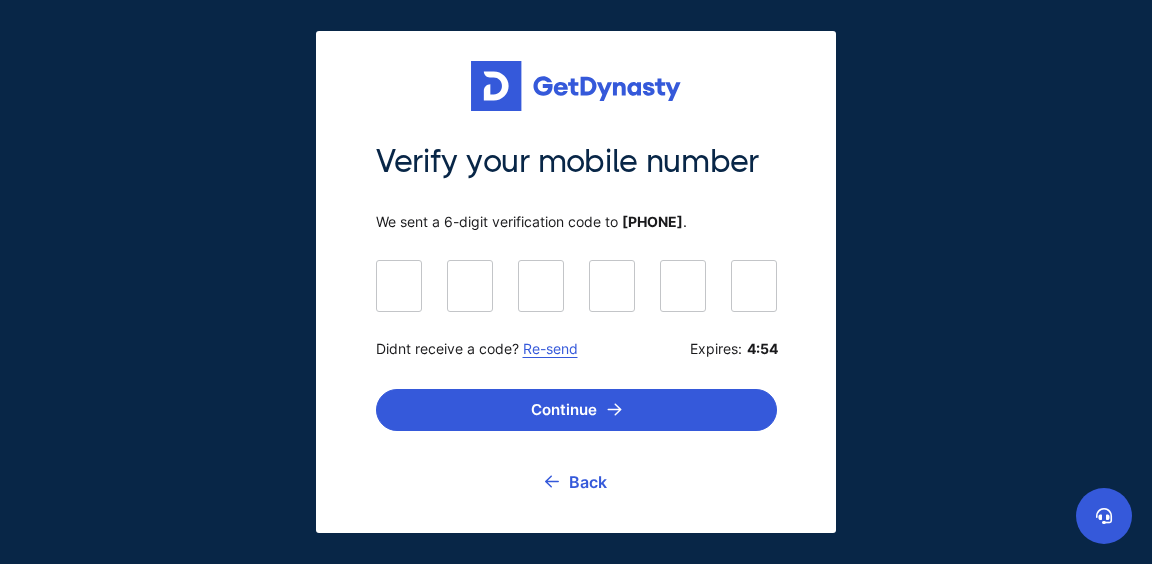 click on "Re-send" at bounding box center [550, 348] 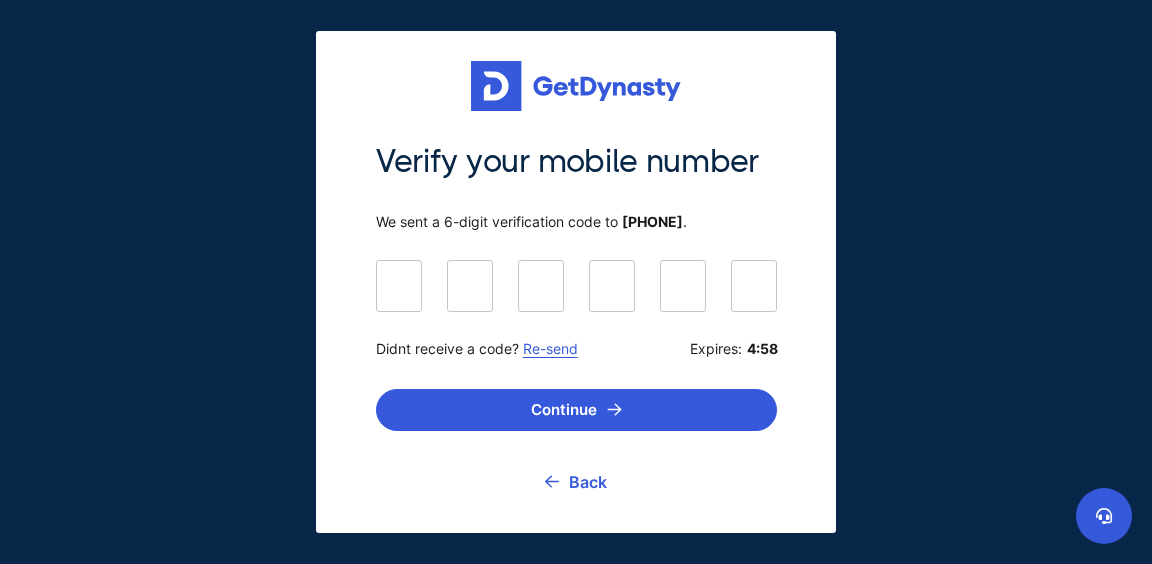 click on "Re-send" at bounding box center (550, 348) 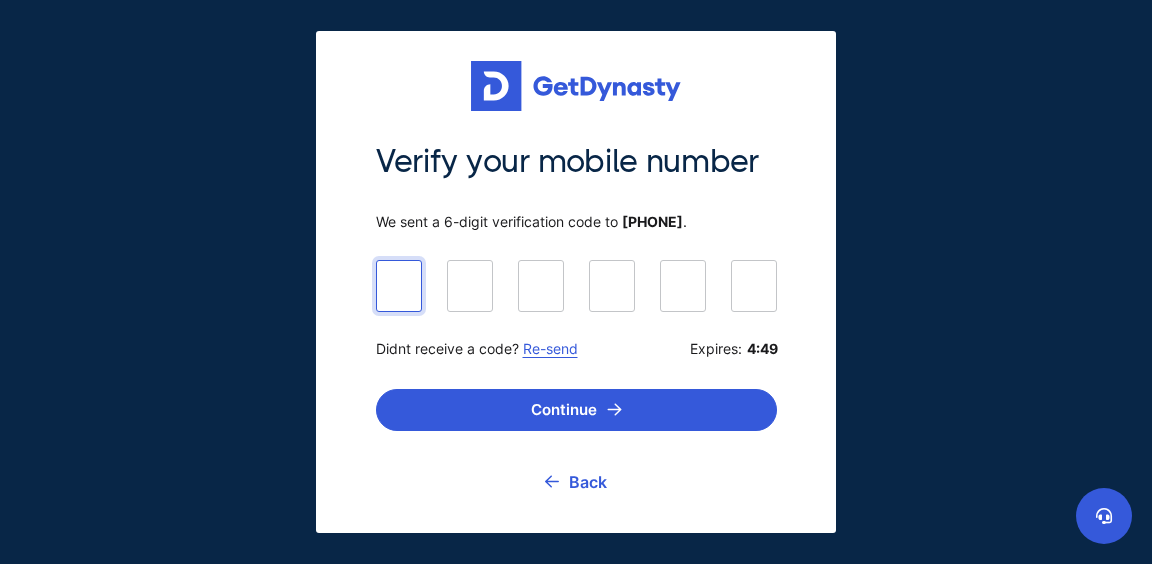 click at bounding box center [576, 285] 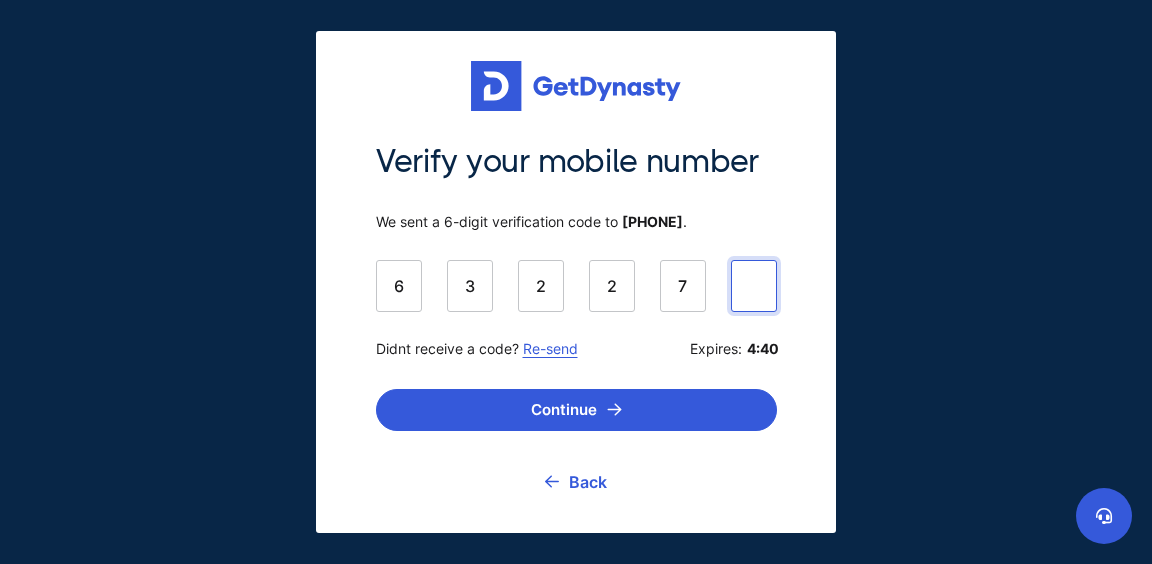 type on "******" 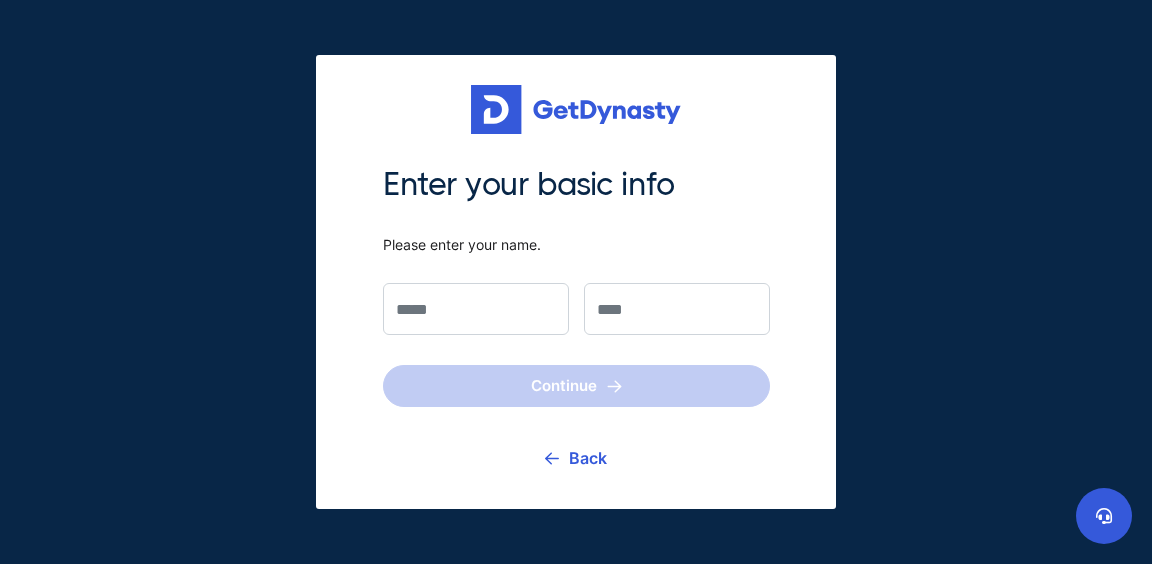 click at bounding box center (476, 309) 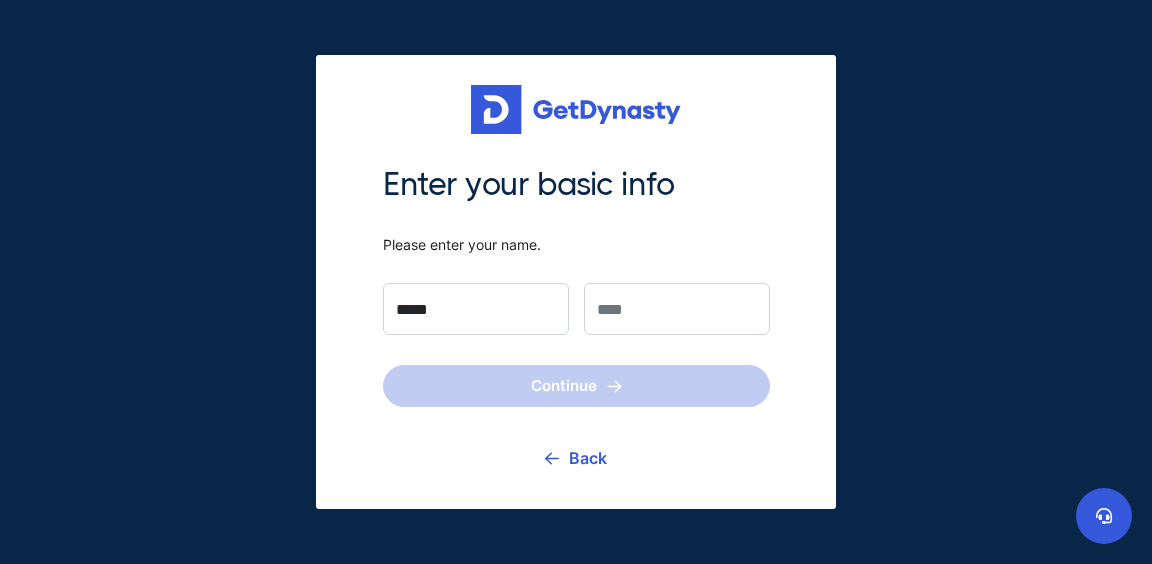 type on "*****" 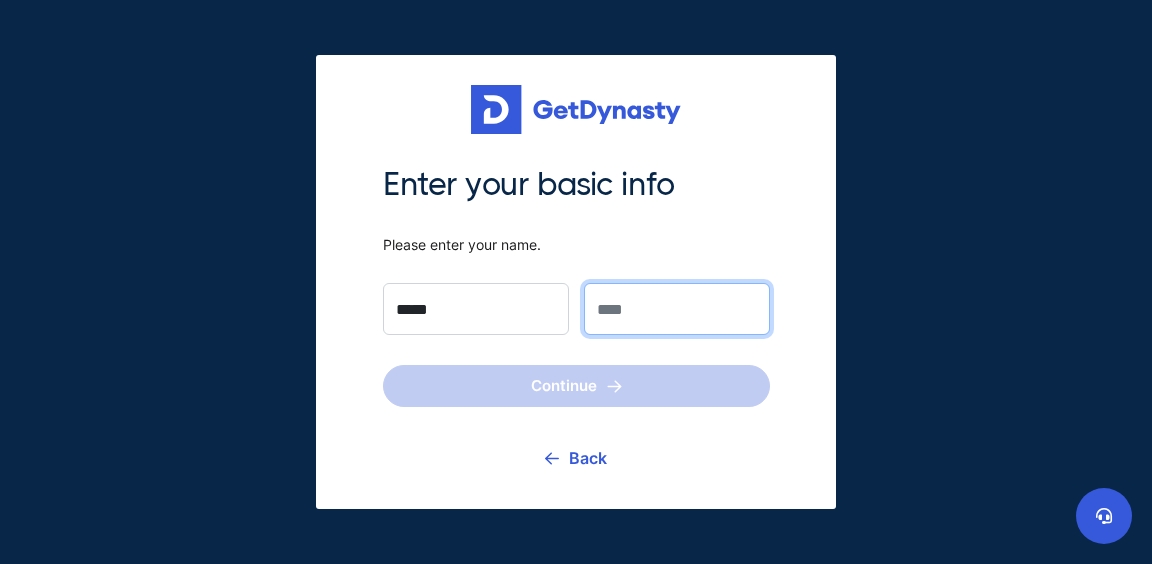 click at bounding box center [677, 309] 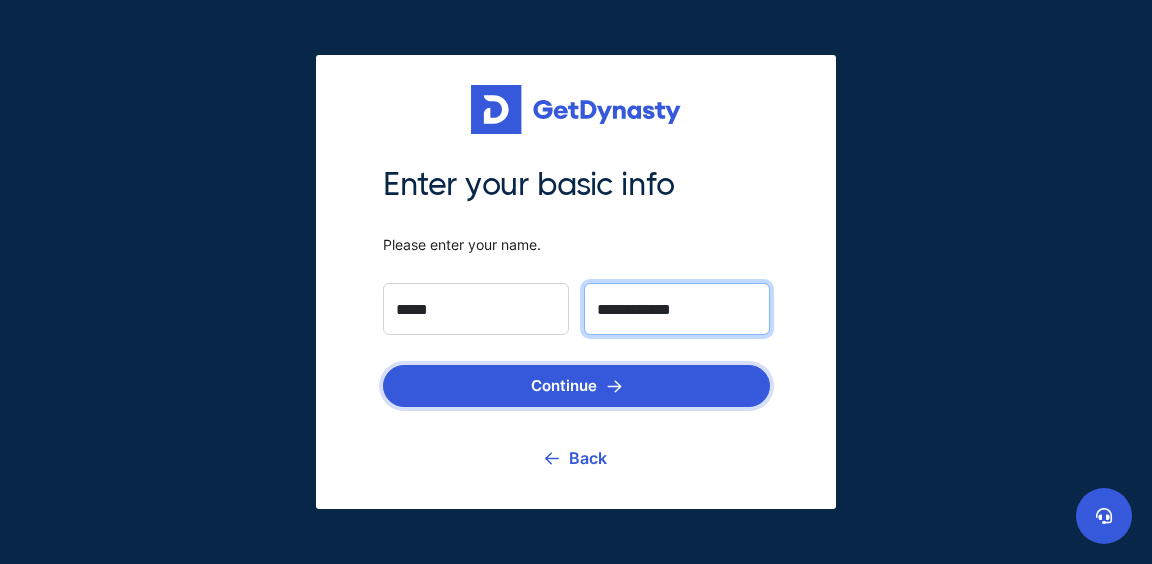 type on "**********" 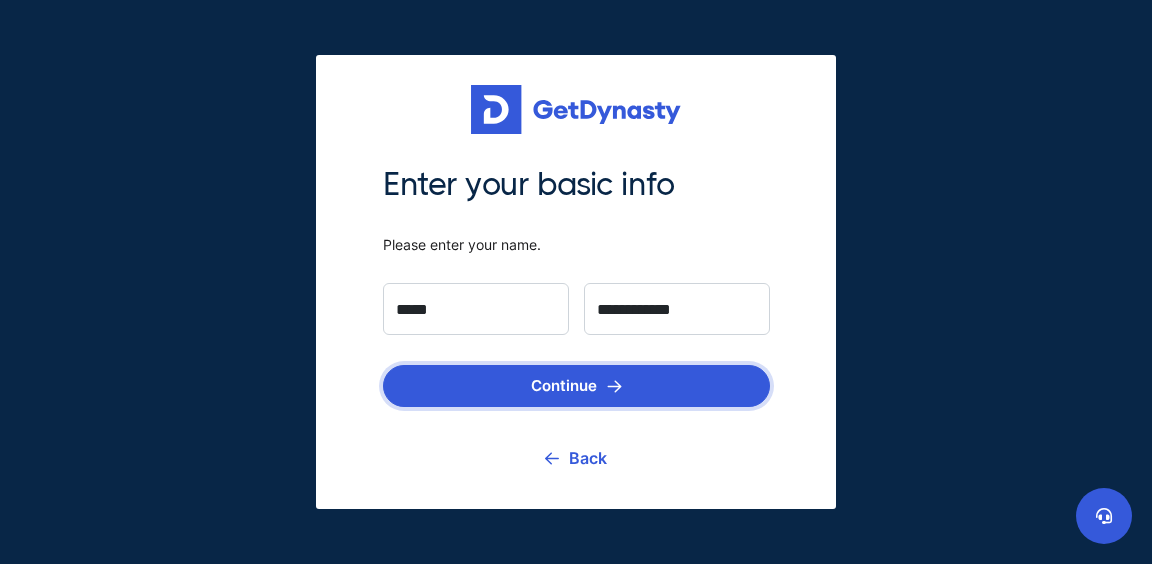 click on "Continue" at bounding box center (576, 386) 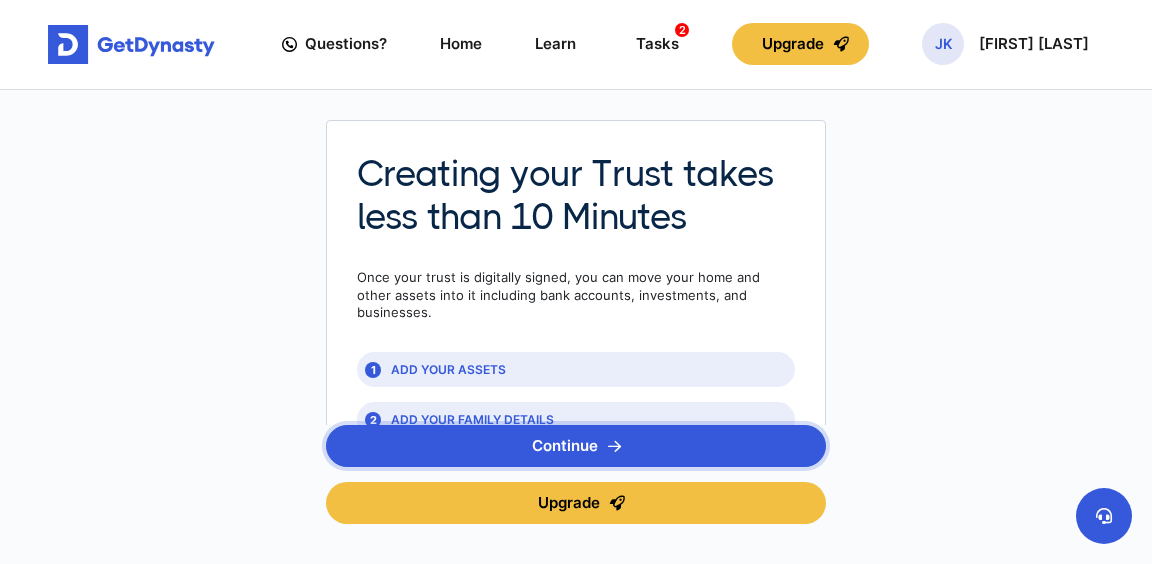 click on "Continue" at bounding box center (576, 446) 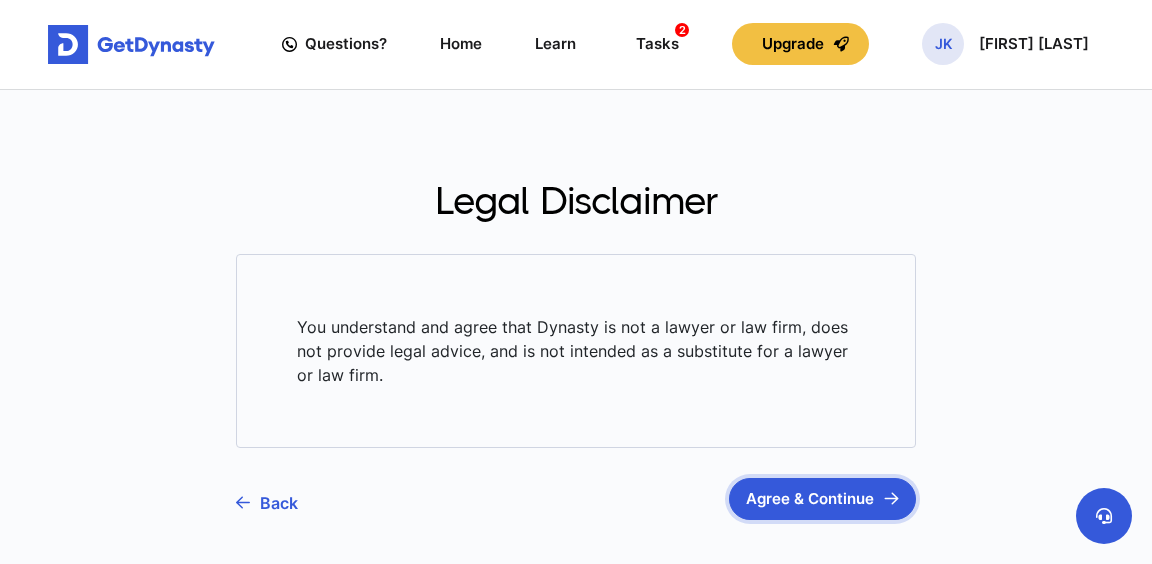 click on "Agree & Continue" at bounding box center [822, 499] 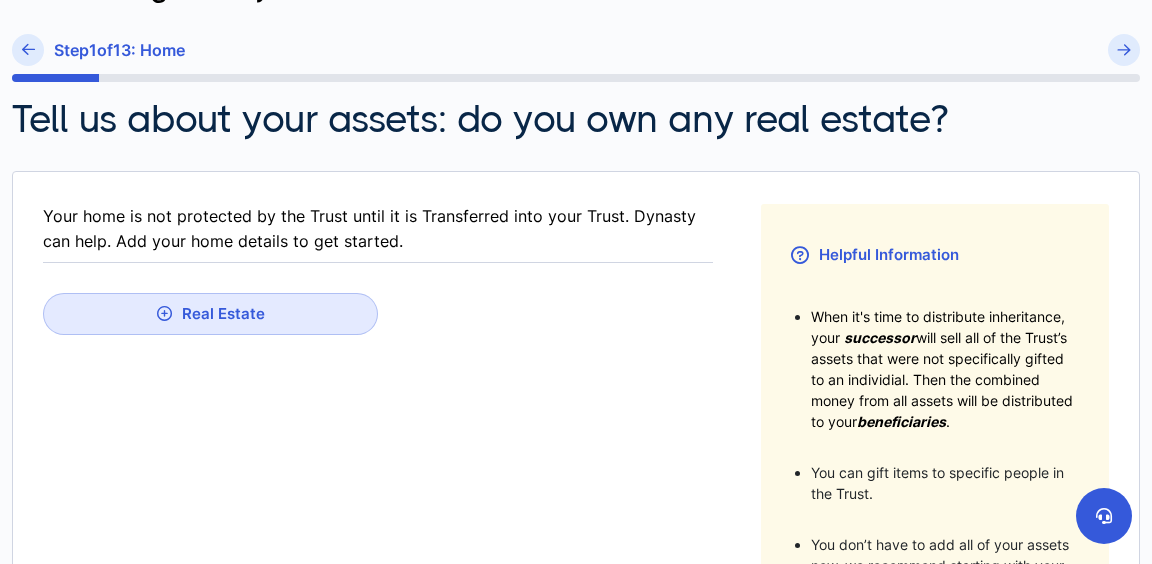 scroll, scrollTop: 144, scrollLeft: 0, axis: vertical 